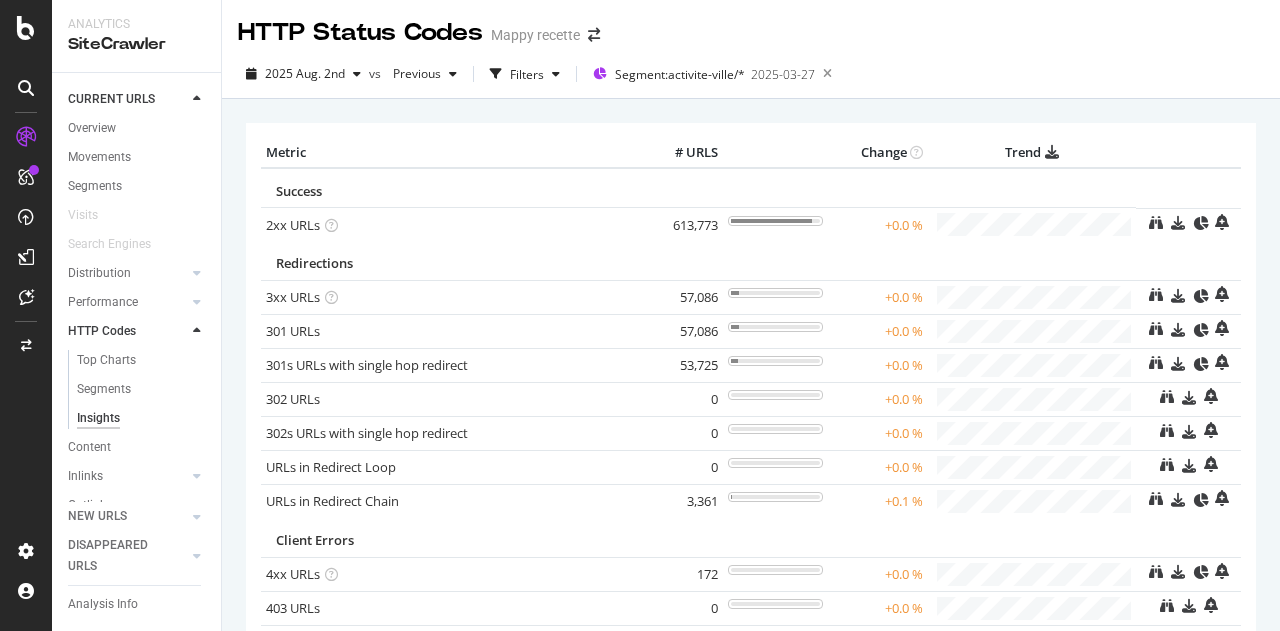 scroll, scrollTop: 0, scrollLeft: 0, axis: both 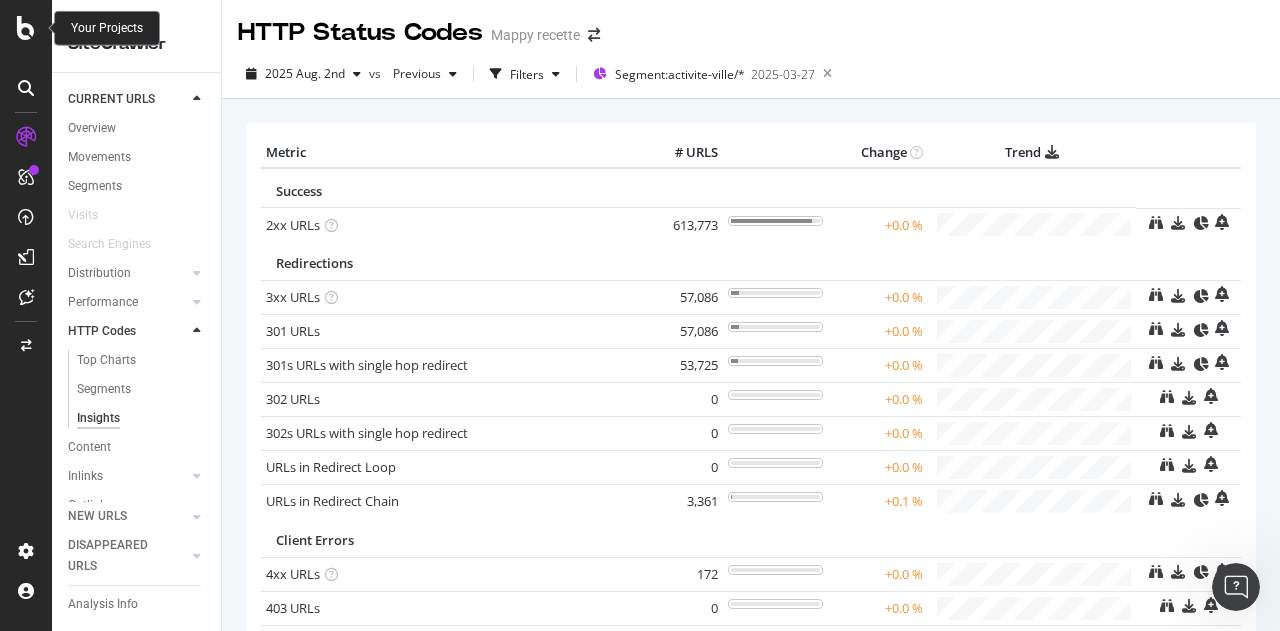 click at bounding box center (26, 28) 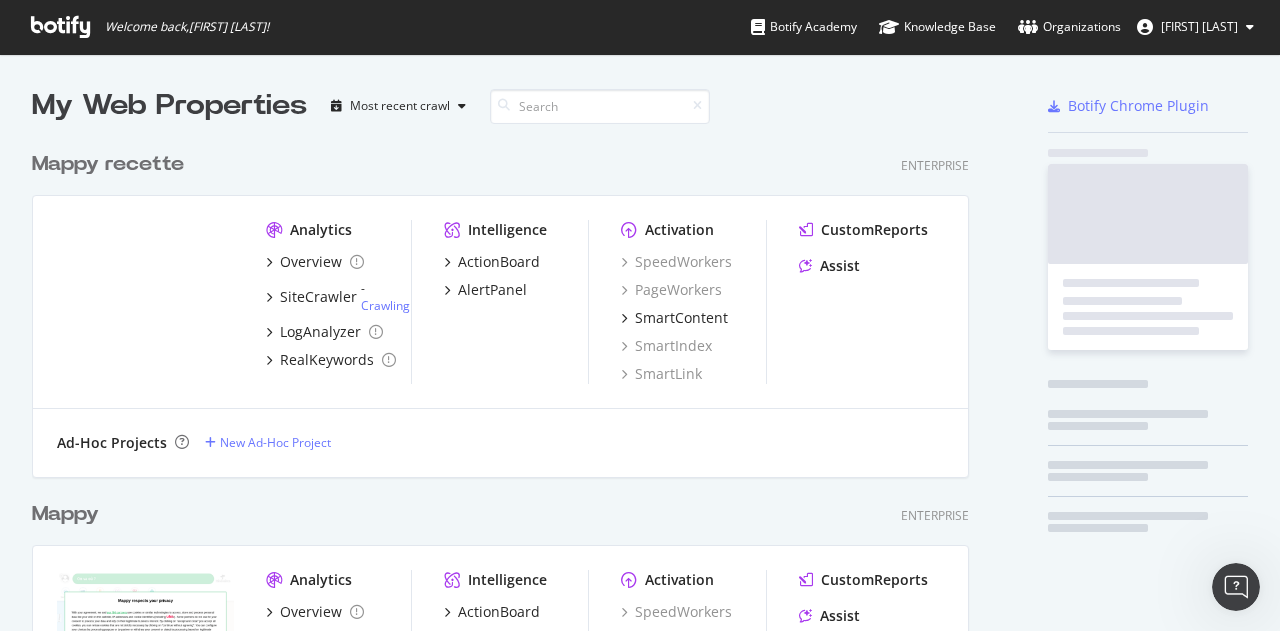 scroll, scrollTop: 16, scrollLeft: 16, axis: both 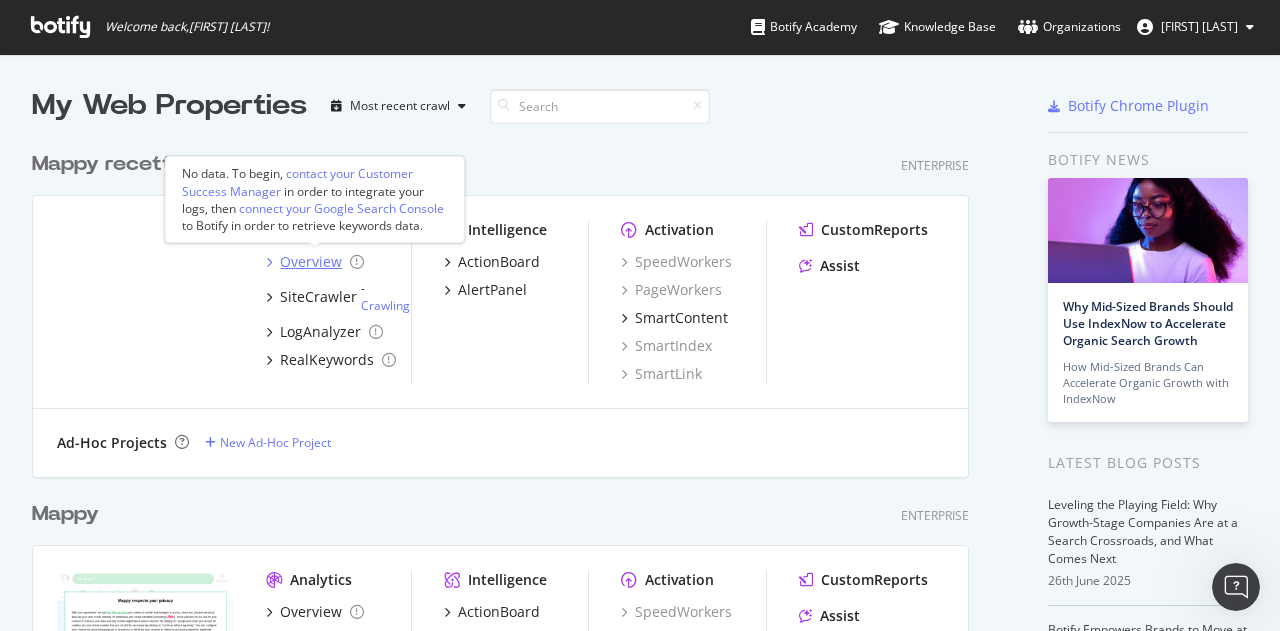 click on "Overview" at bounding box center (311, 262) 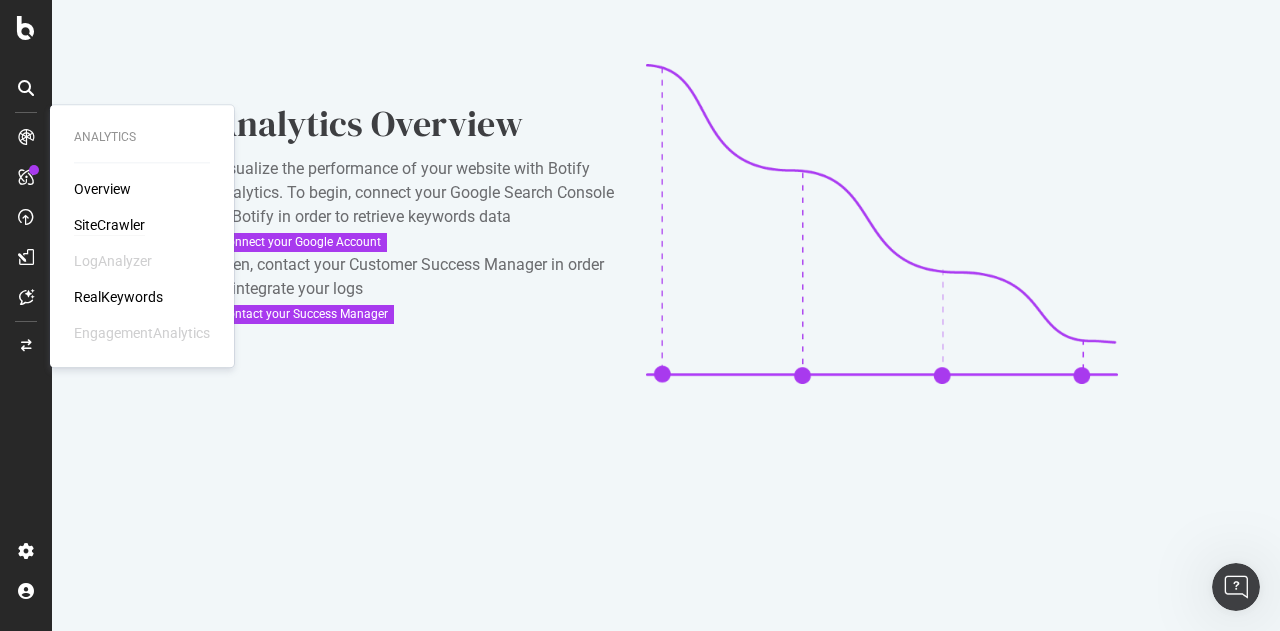 click on "SiteCrawler" at bounding box center [109, 225] 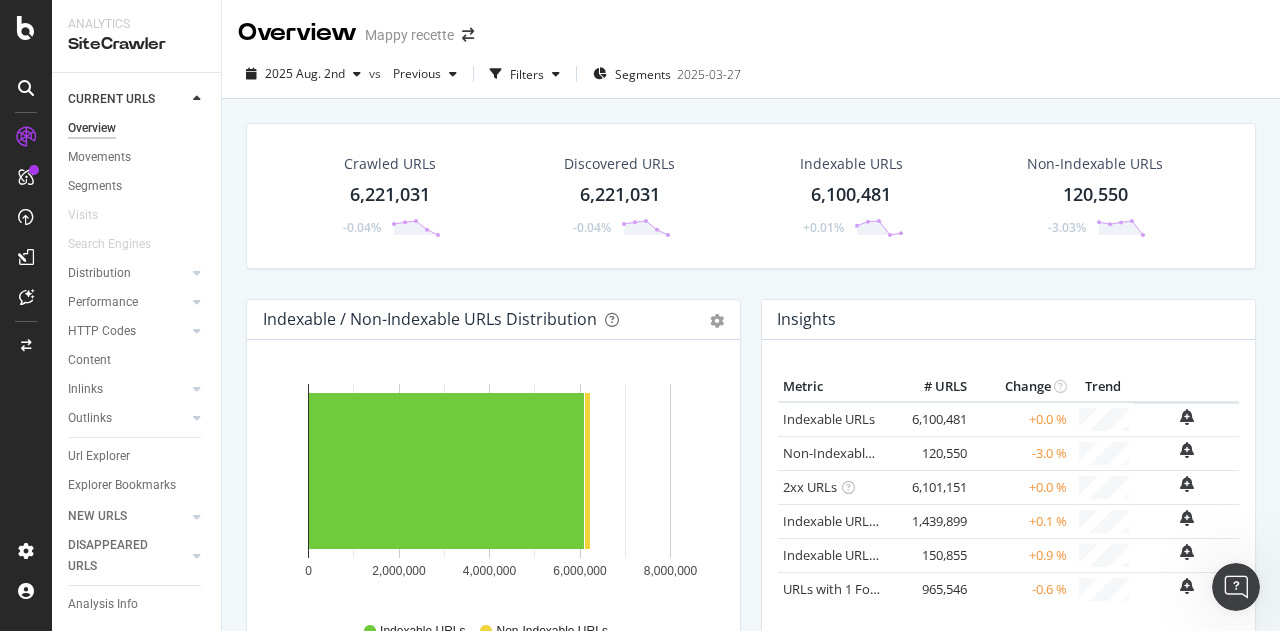 click on "2025 Aug. 2nd vs Previous Filters Segments 2025-03-27" at bounding box center (751, 78) 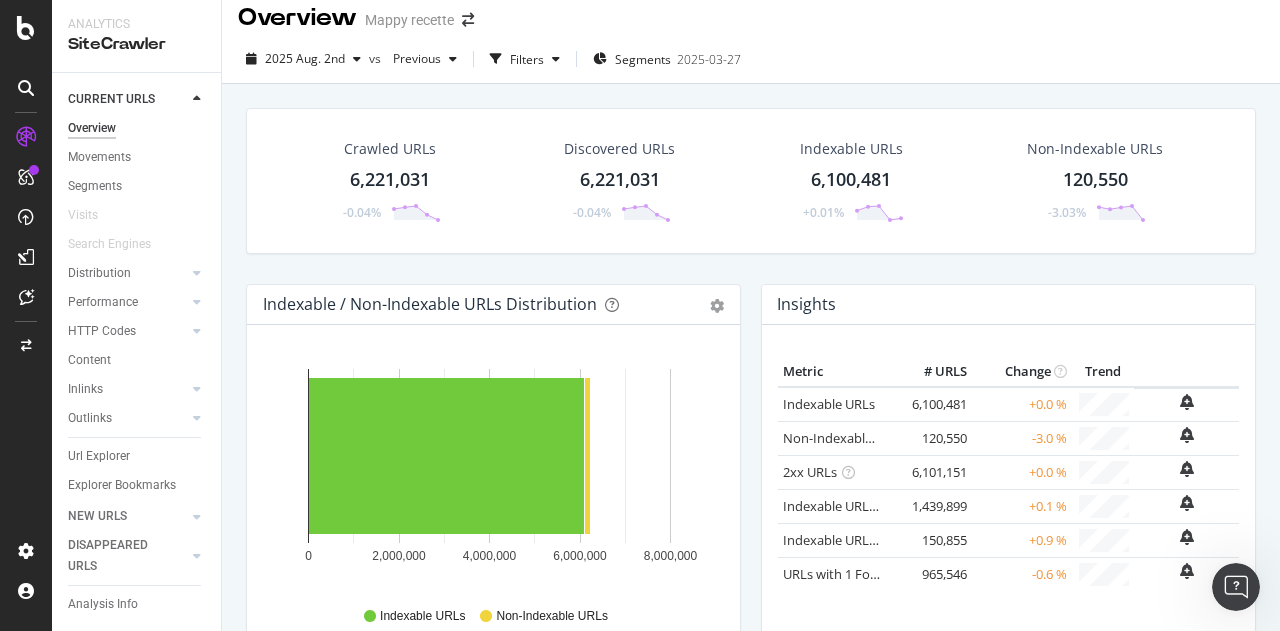 scroll, scrollTop: 0, scrollLeft: 0, axis: both 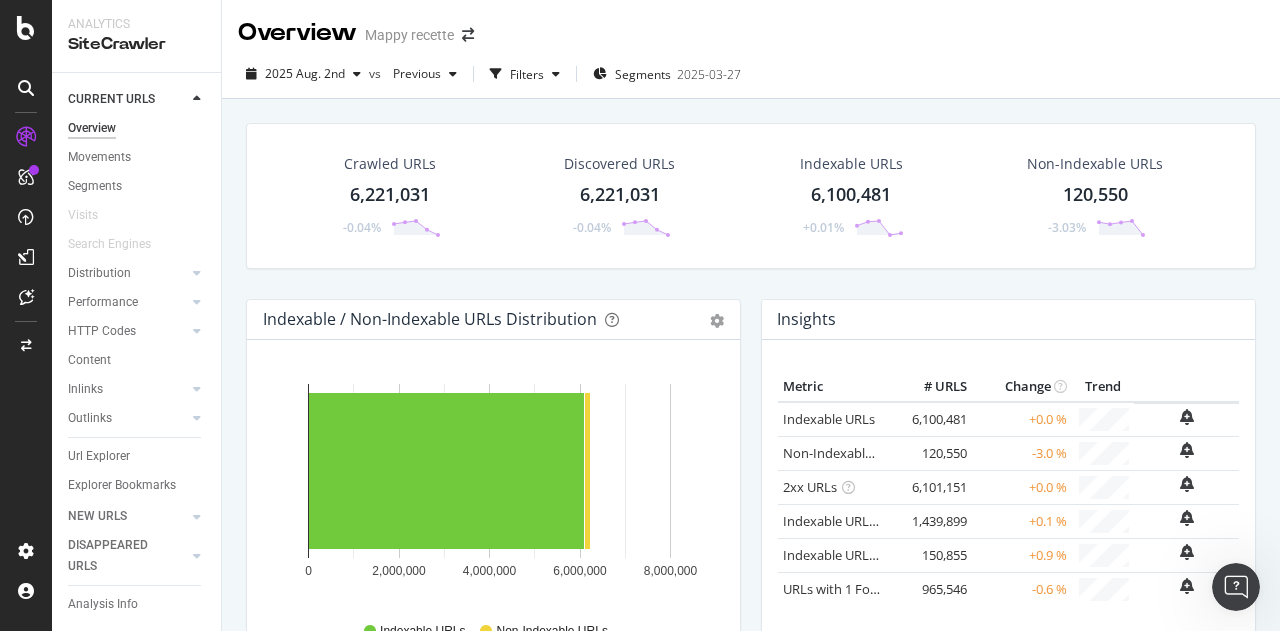 click on "Crawled URLs 6,221,031 -0.04% Discovered URLs 6,221,031 -0.04% Indexable URLs 6,100,481 +0.01% Non-Indexable URLs 120,550 -3.03%" at bounding box center (751, 211) 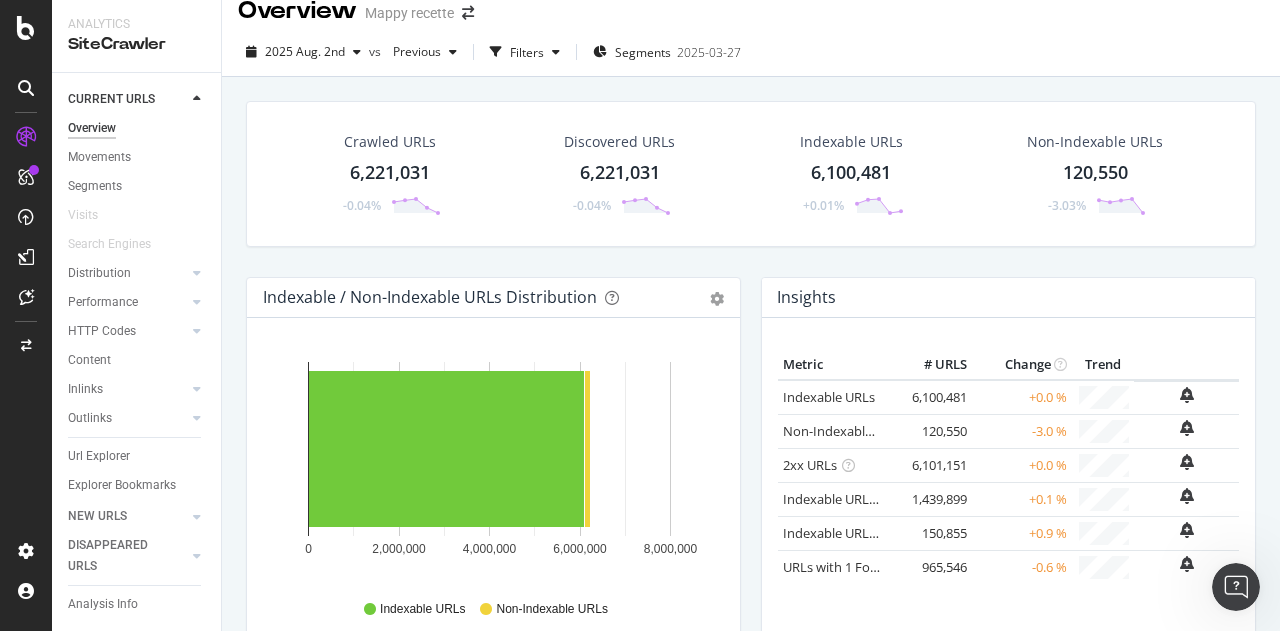scroll, scrollTop: 0, scrollLeft: 0, axis: both 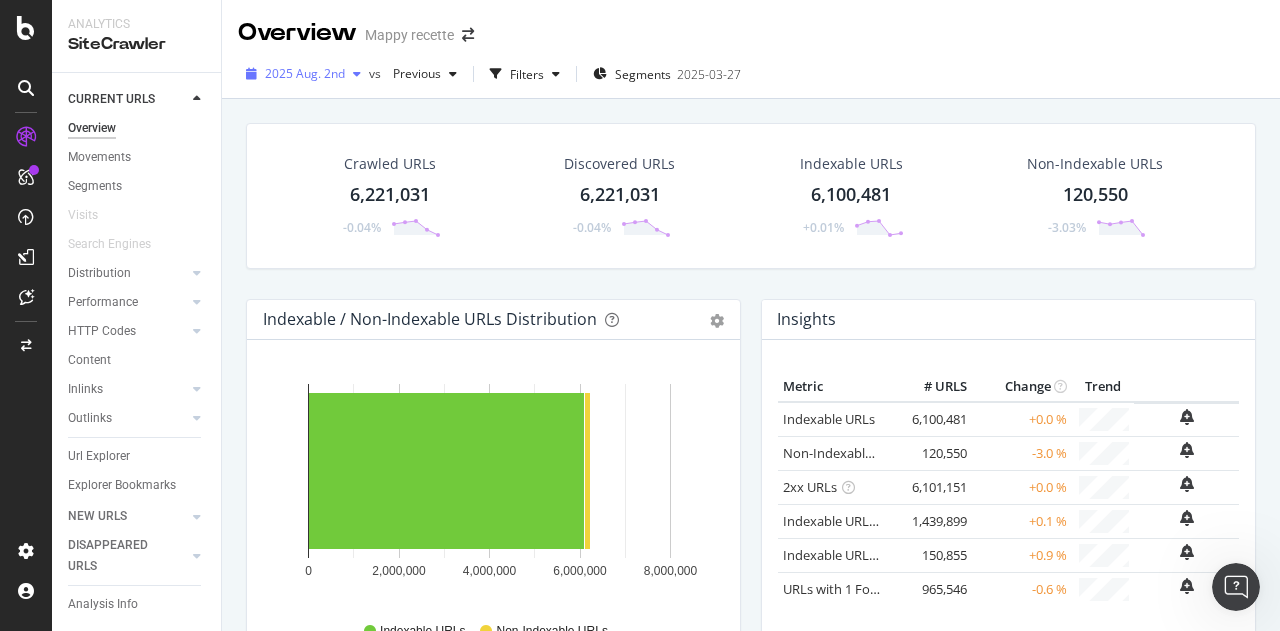 click on "2025 Aug. 2nd" at bounding box center [303, 74] 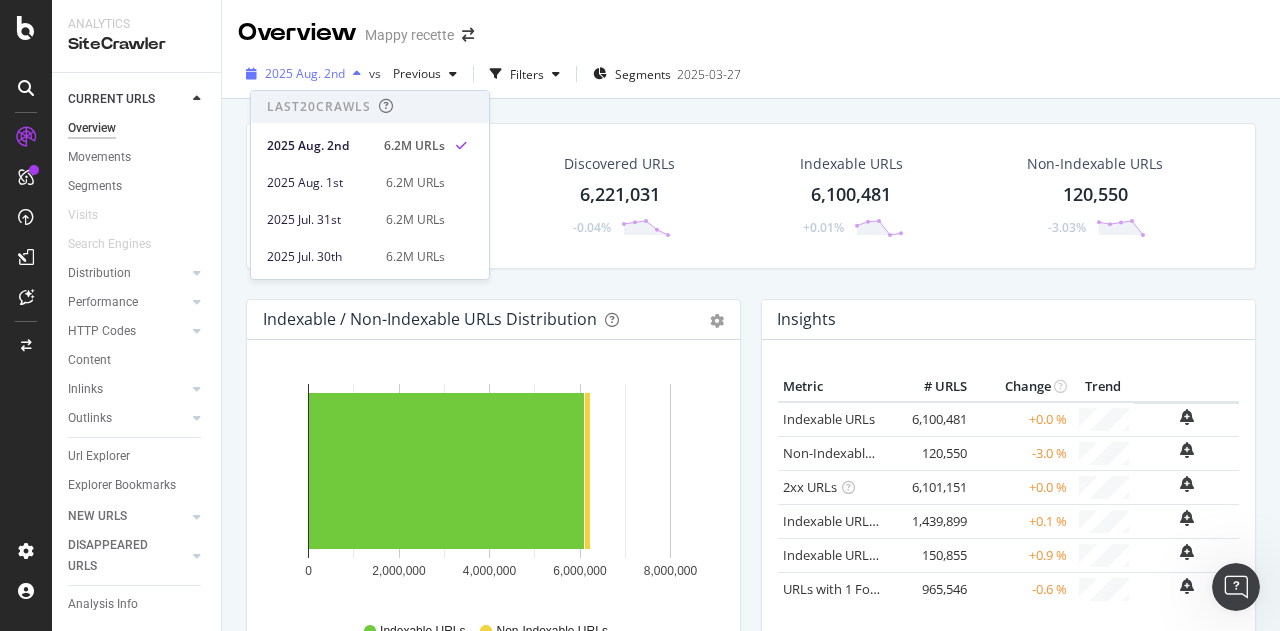 click on "2025 Aug. 2nd" at bounding box center [303, 74] 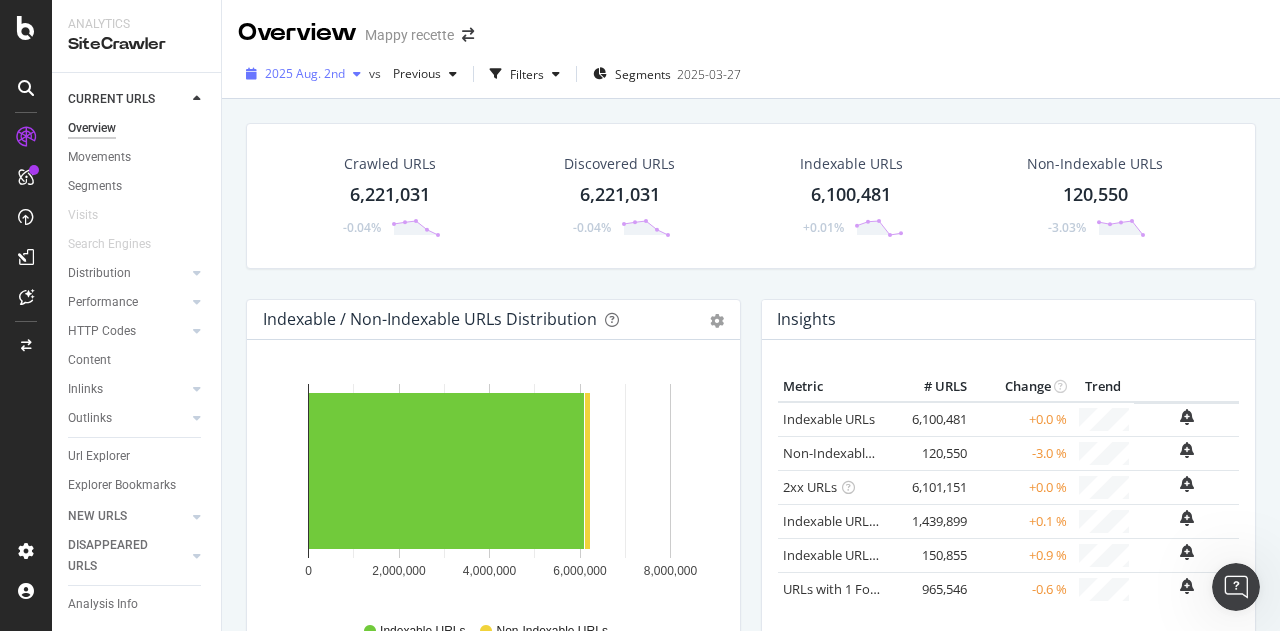 click at bounding box center [251, 74] 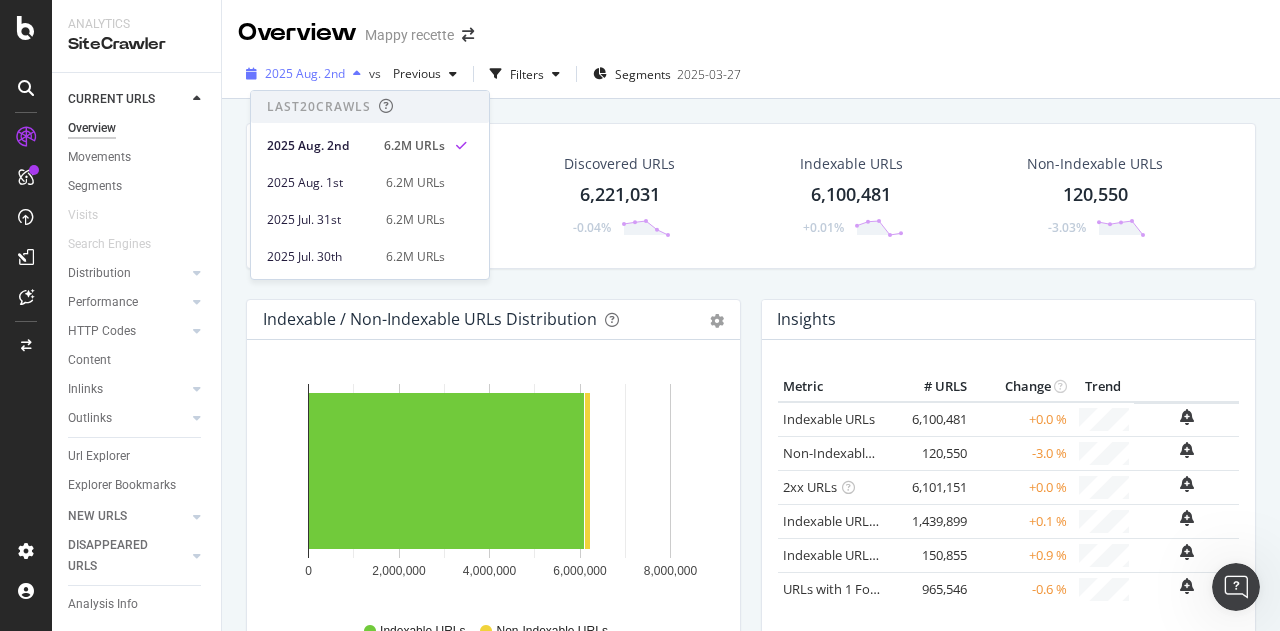 click at bounding box center (251, 74) 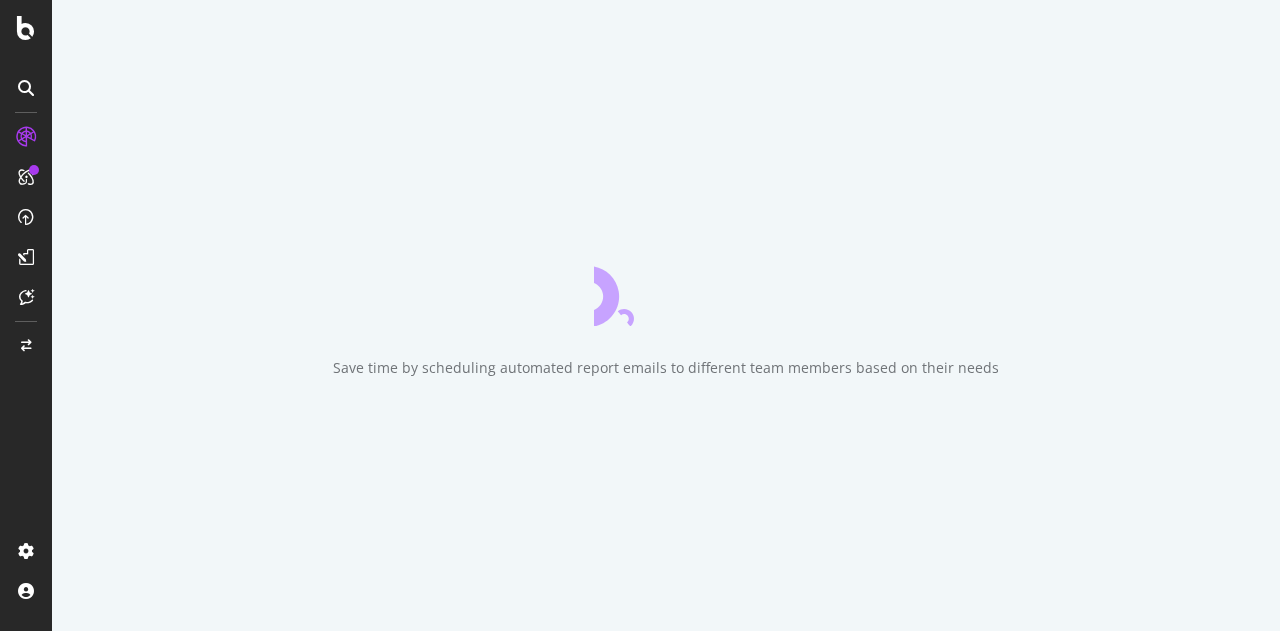 scroll, scrollTop: 0, scrollLeft: 0, axis: both 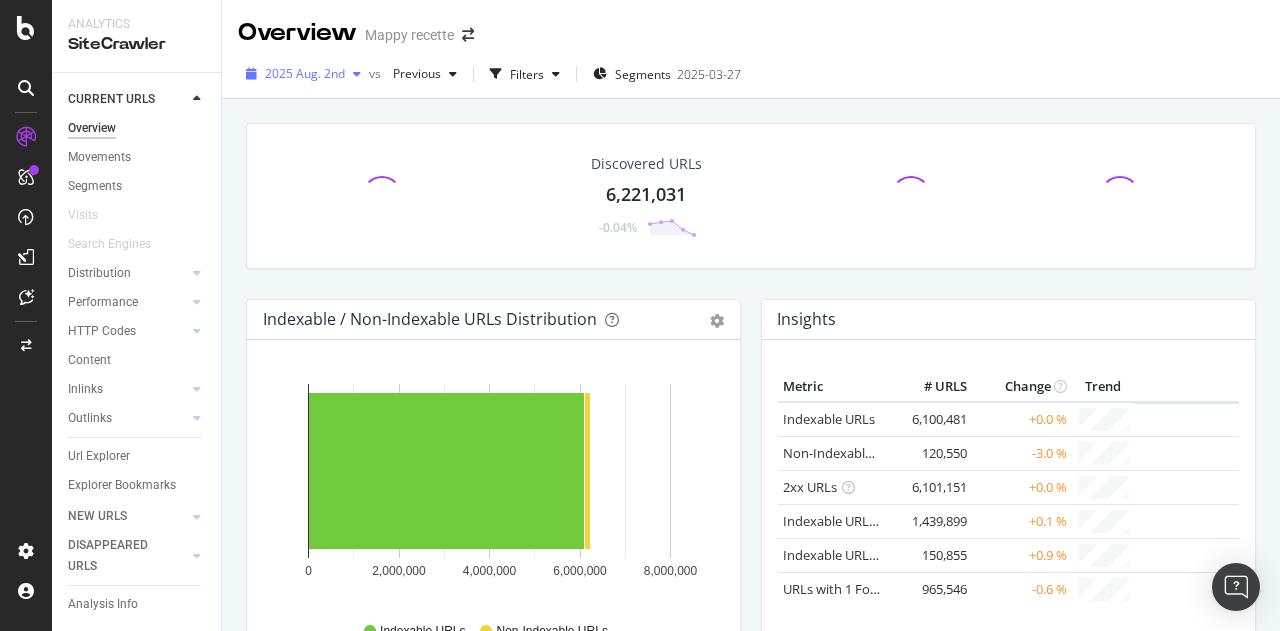 click on "2025 Aug. 2nd" at bounding box center (305, 73) 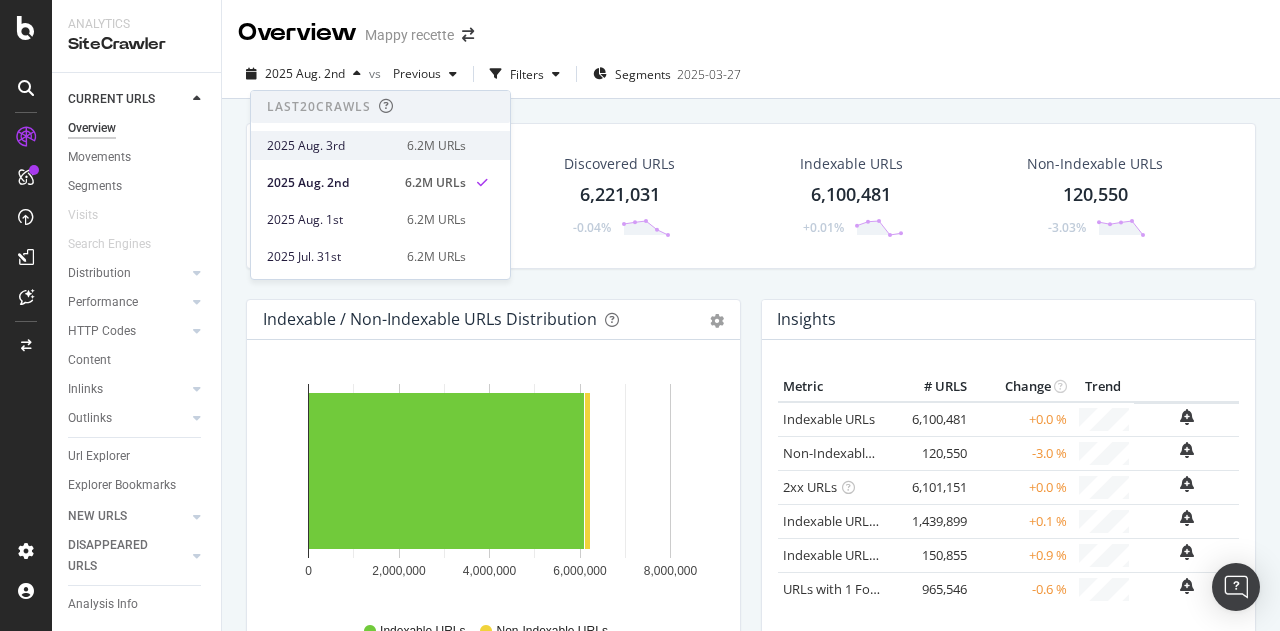 click on "2025 Aug. 3rd" at bounding box center [331, 146] 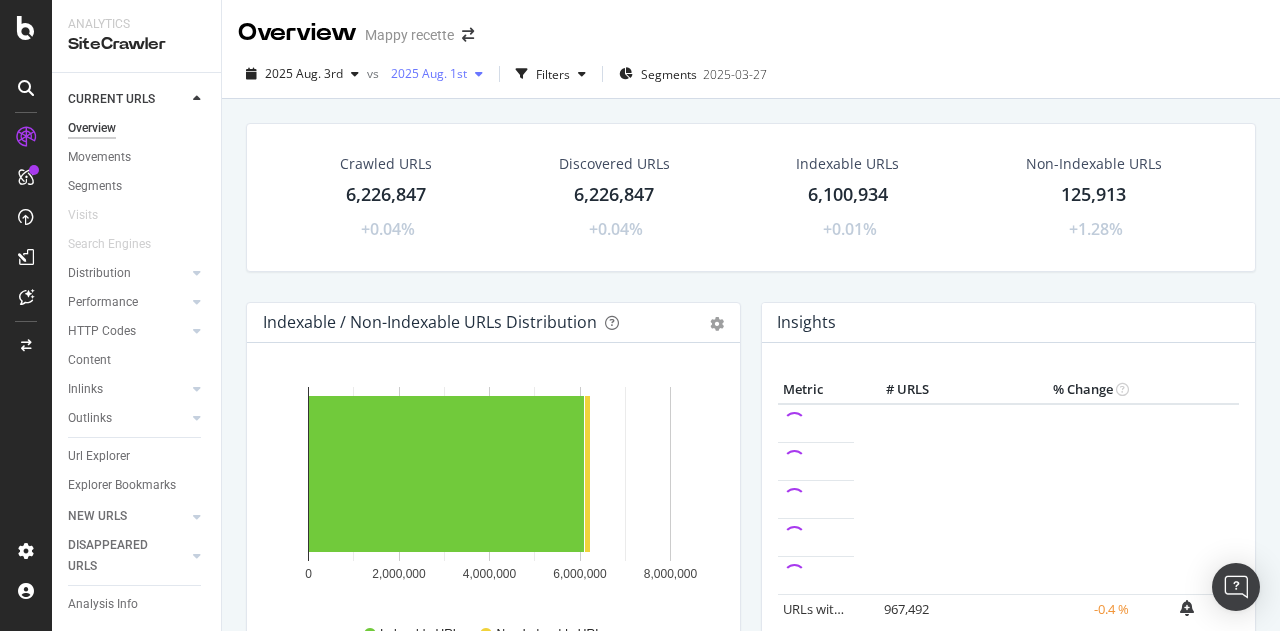 click on "2025 Aug. 1st" at bounding box center (425, 73) 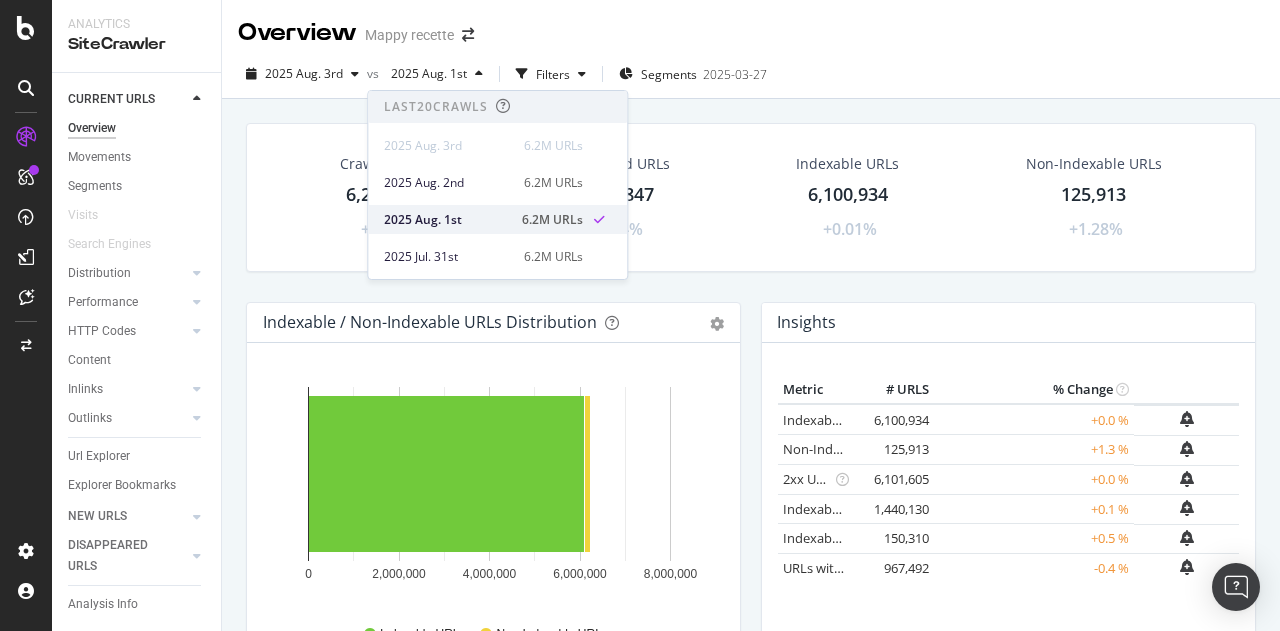 scroll, scrollTop: 100, scrollLeft: 0, axis: vertical 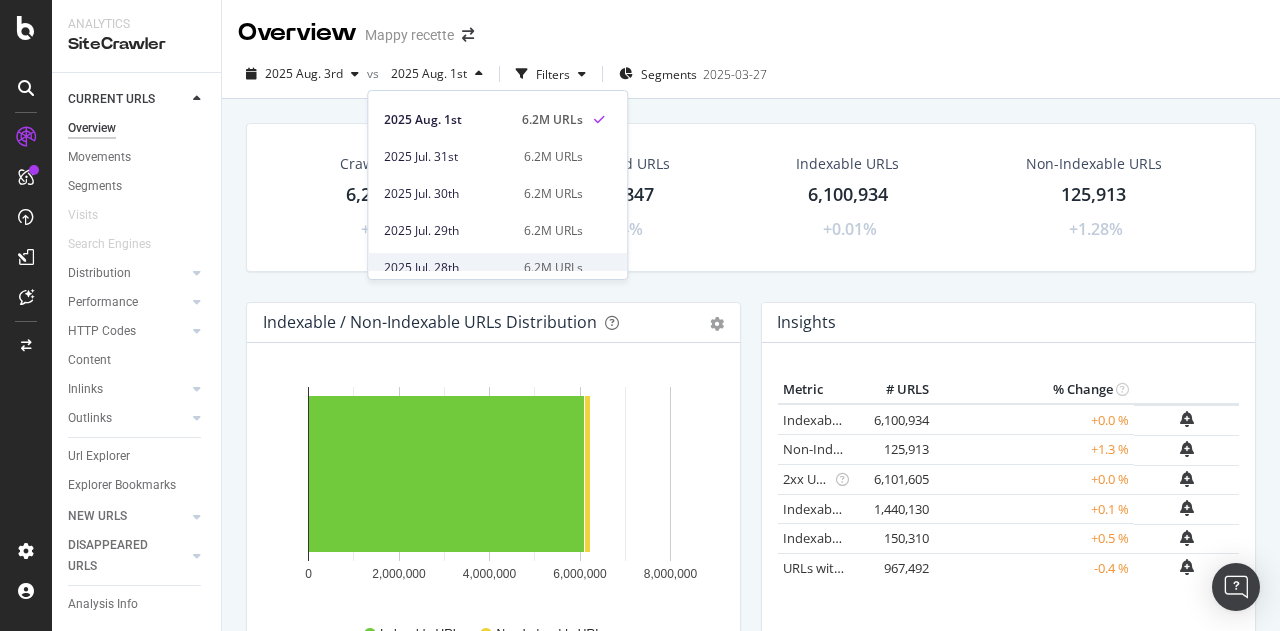 click on "2025 Jul. 28th" at bounding box center [448, 268] 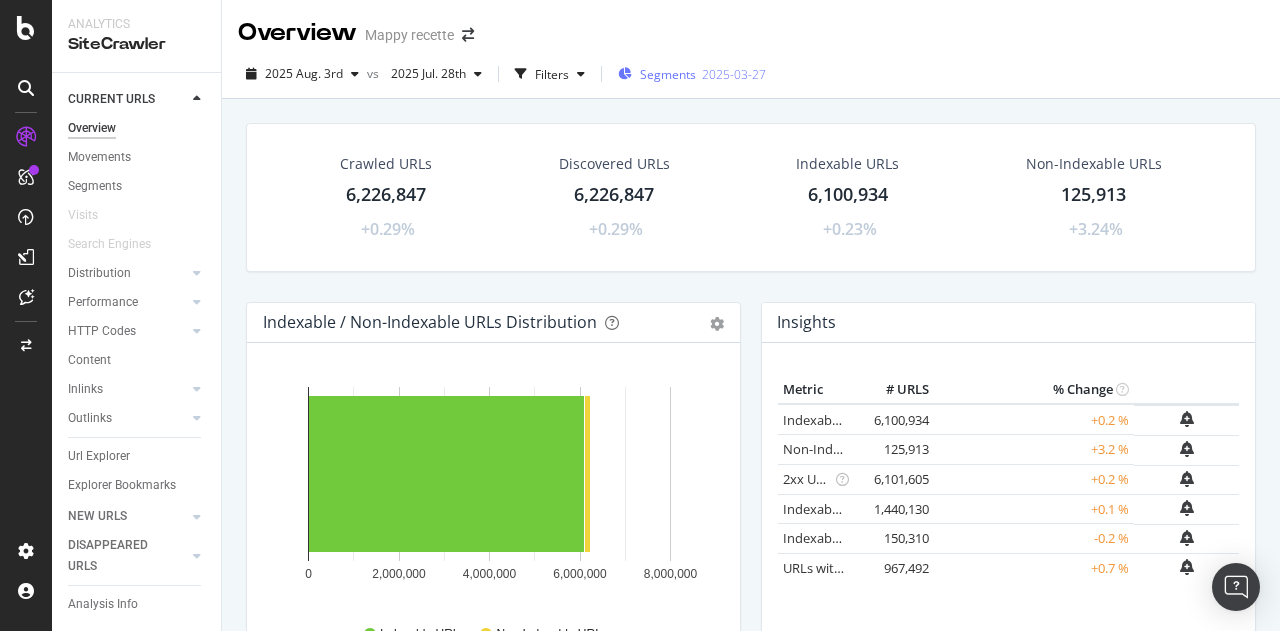 click on "Segments" at bounding box center [668, 74] 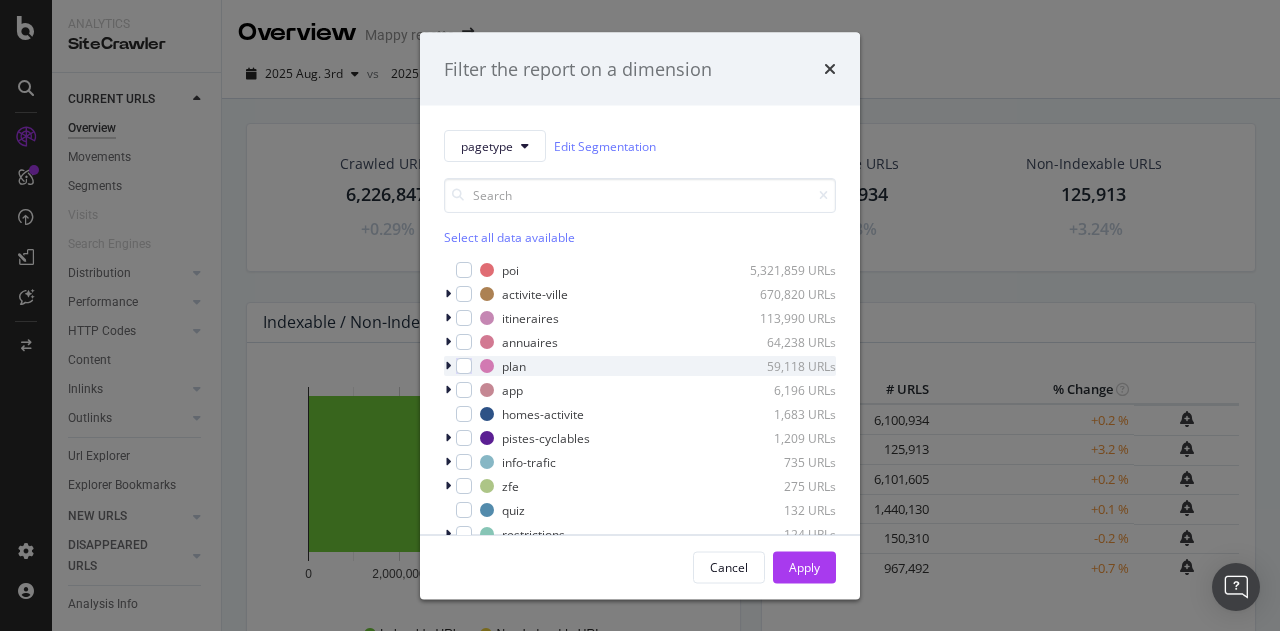 click at bounding box center [448, 366] 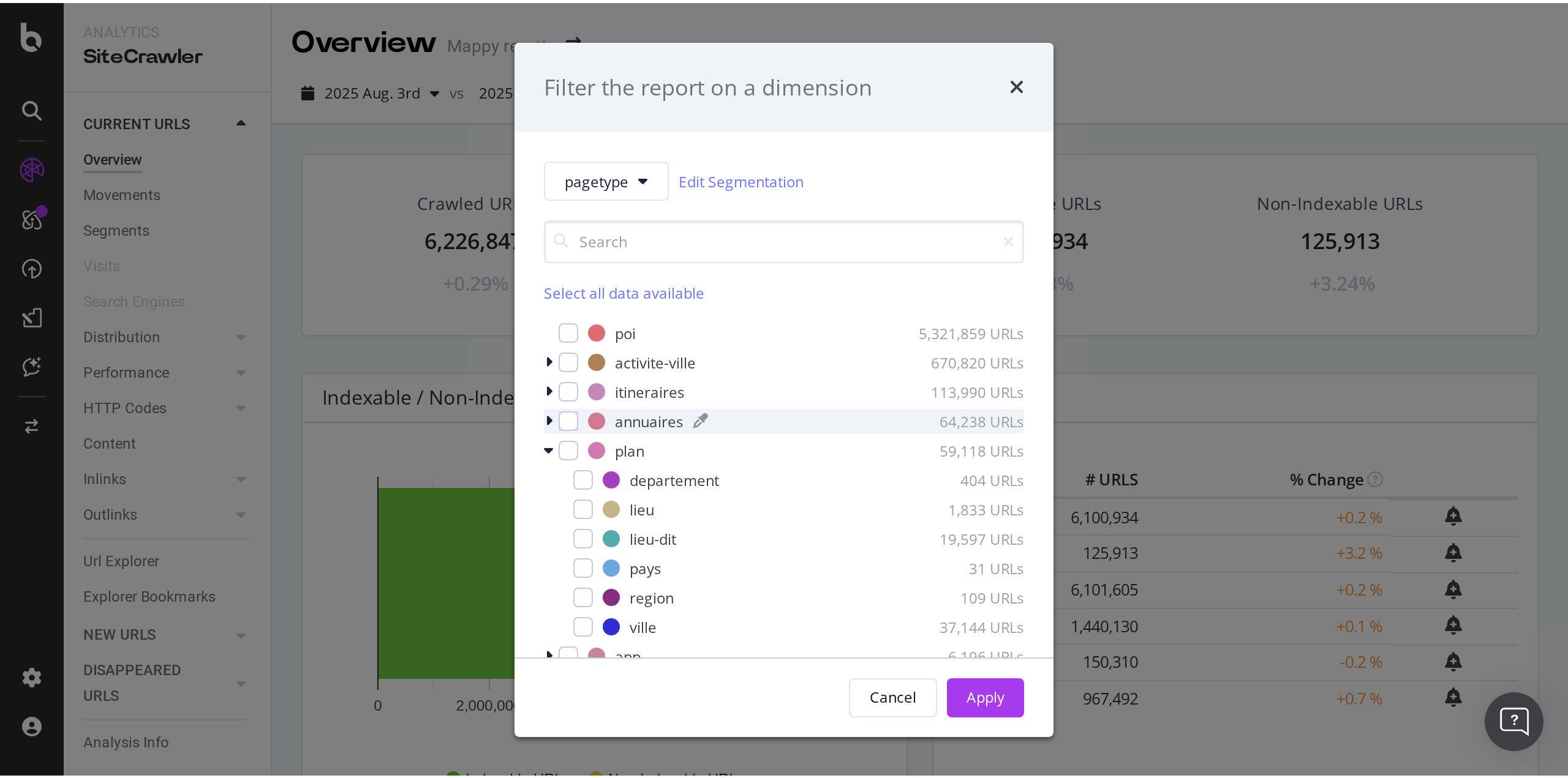 scroll, scrollTop: 61, scrollLeft: 0, axis: vertical 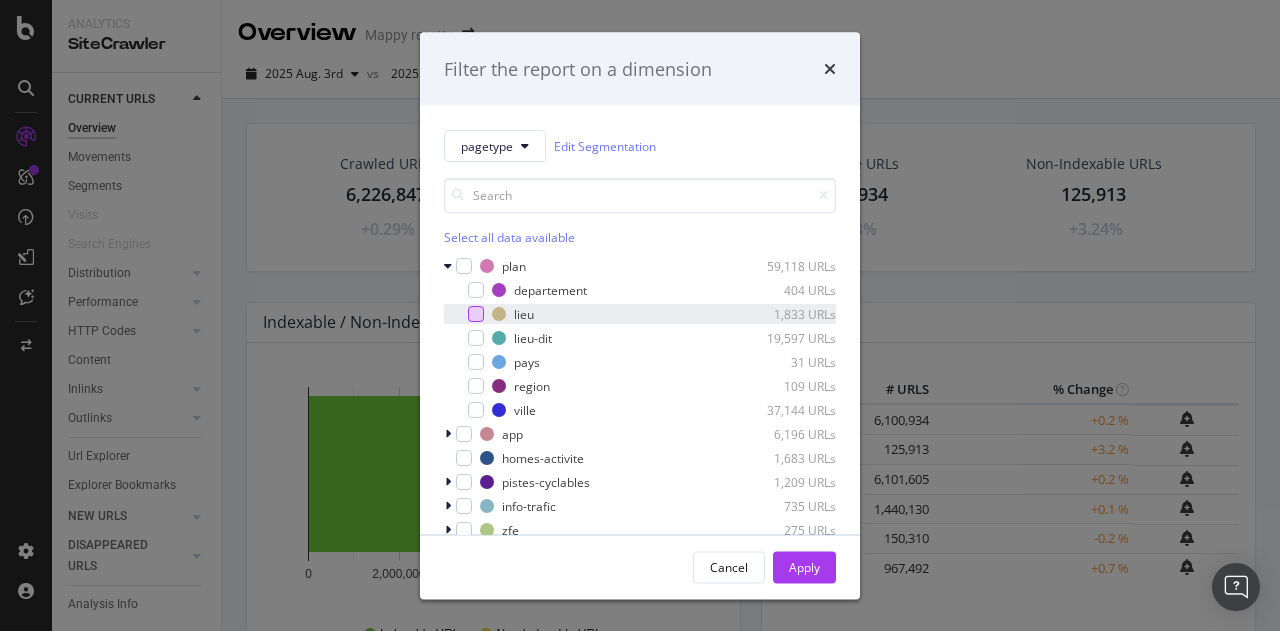 click at bounding box center (476, 314) 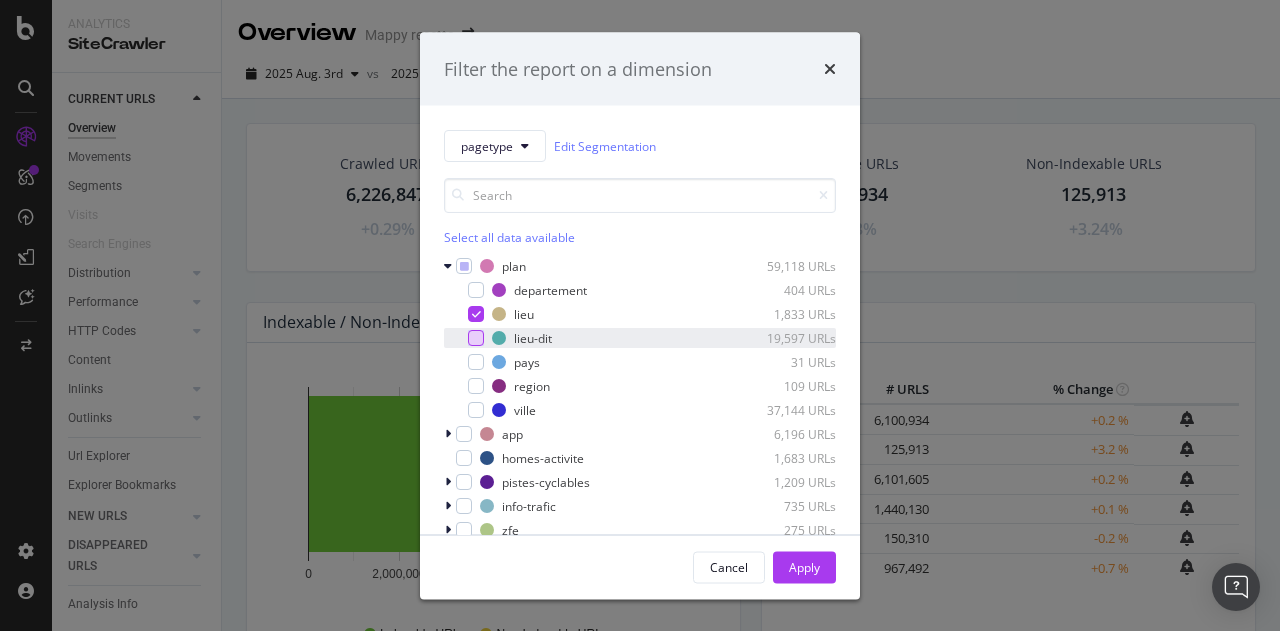 click at bounding box center [476, 338] 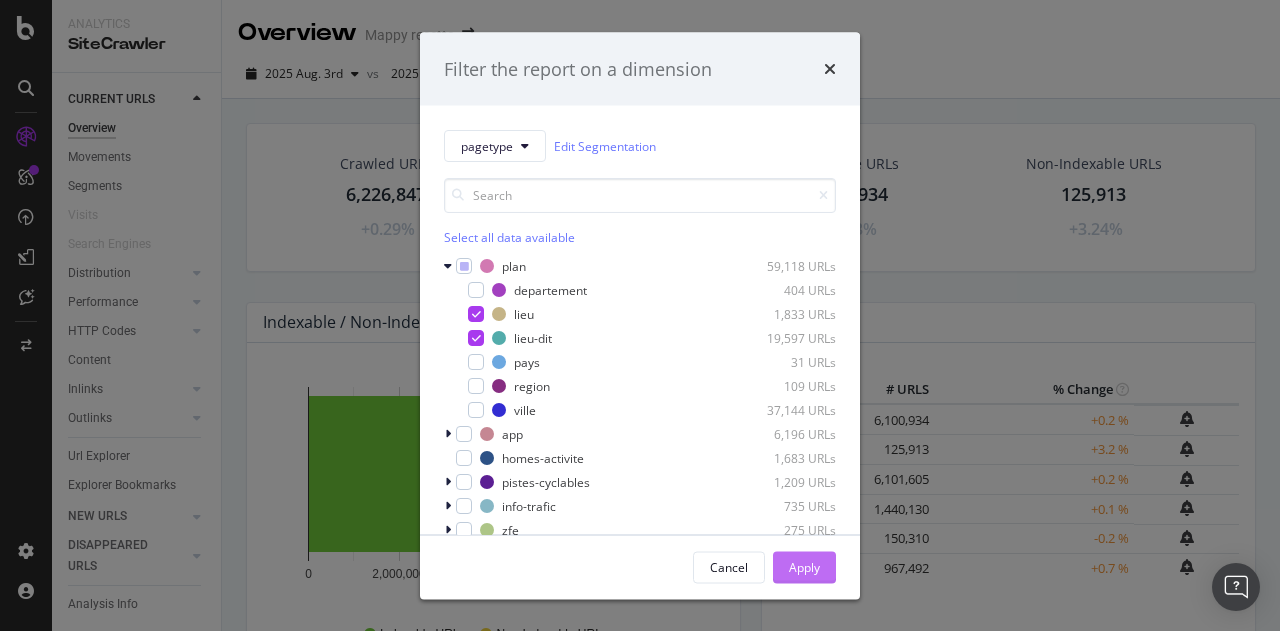 click on "Apply" at bounding box center [804, 566] 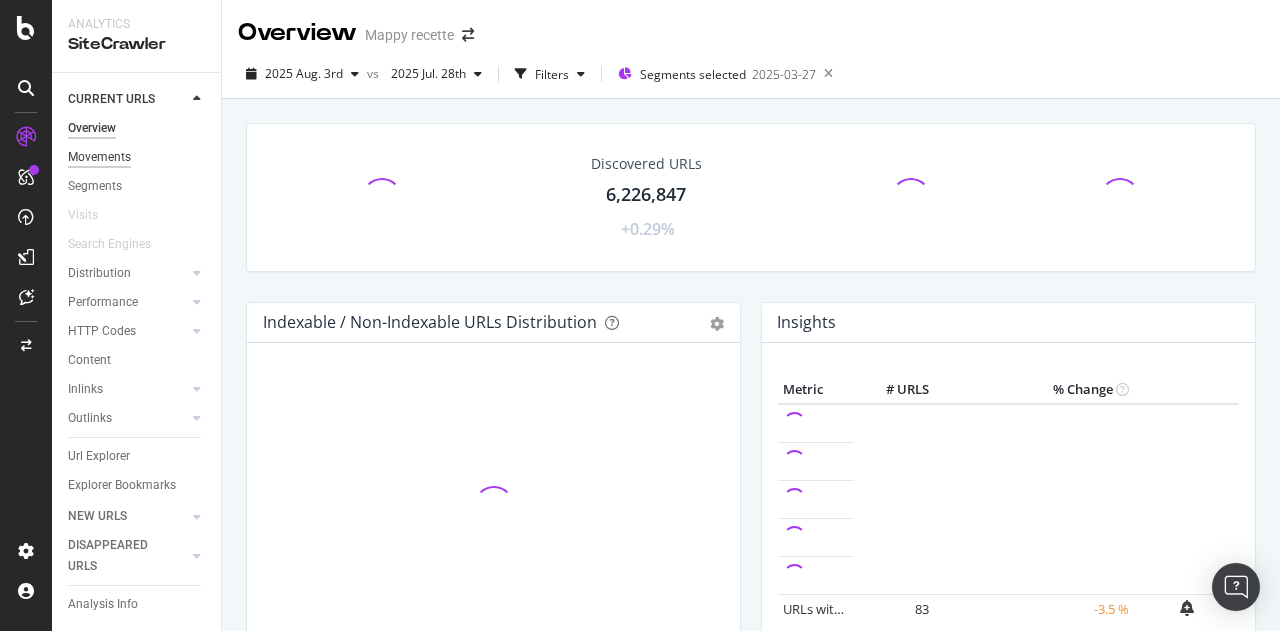 click on "Movements" at bounding box center [99, 157] 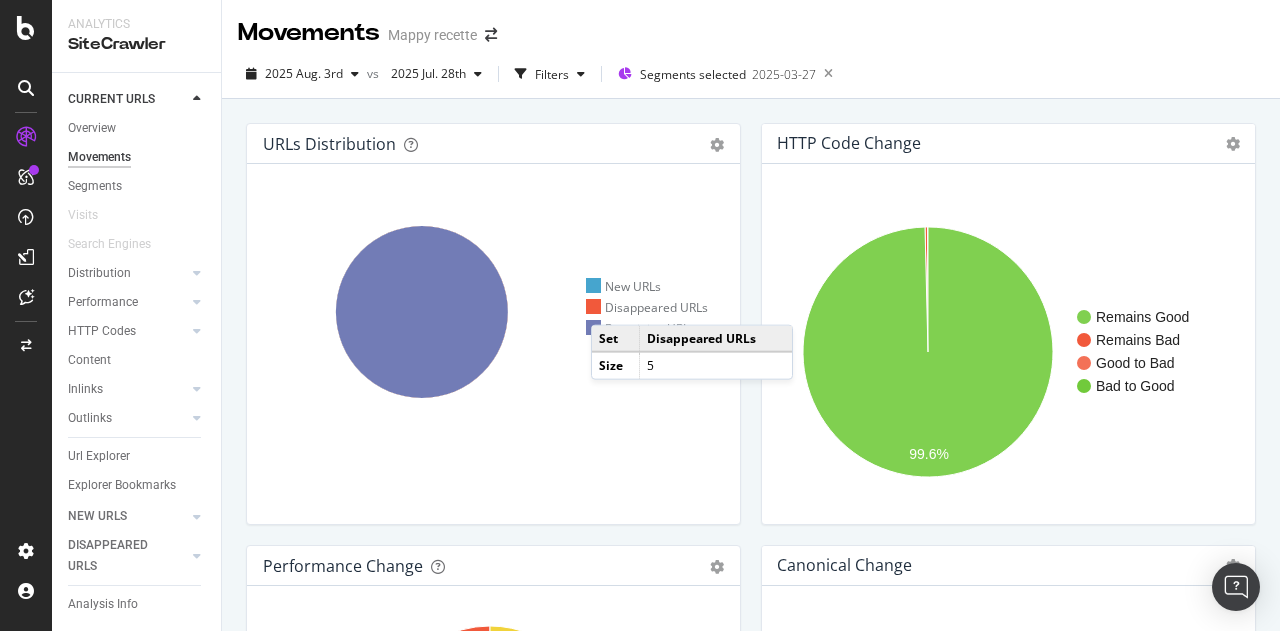 click on "Disappeared URLs" at bounding box center [647, 307] 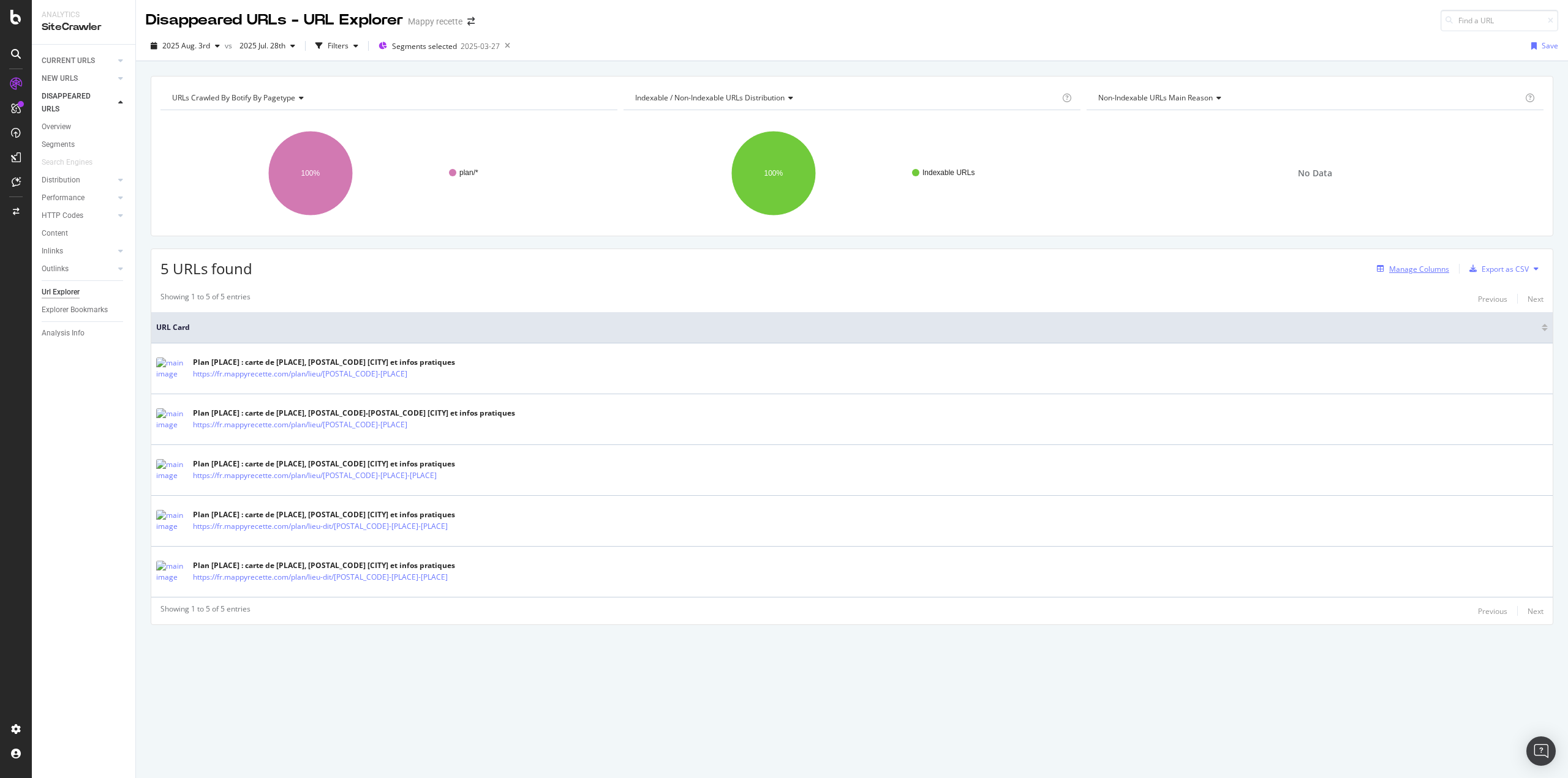 click on "Manage Columns" at bounding box center (1419, 269) 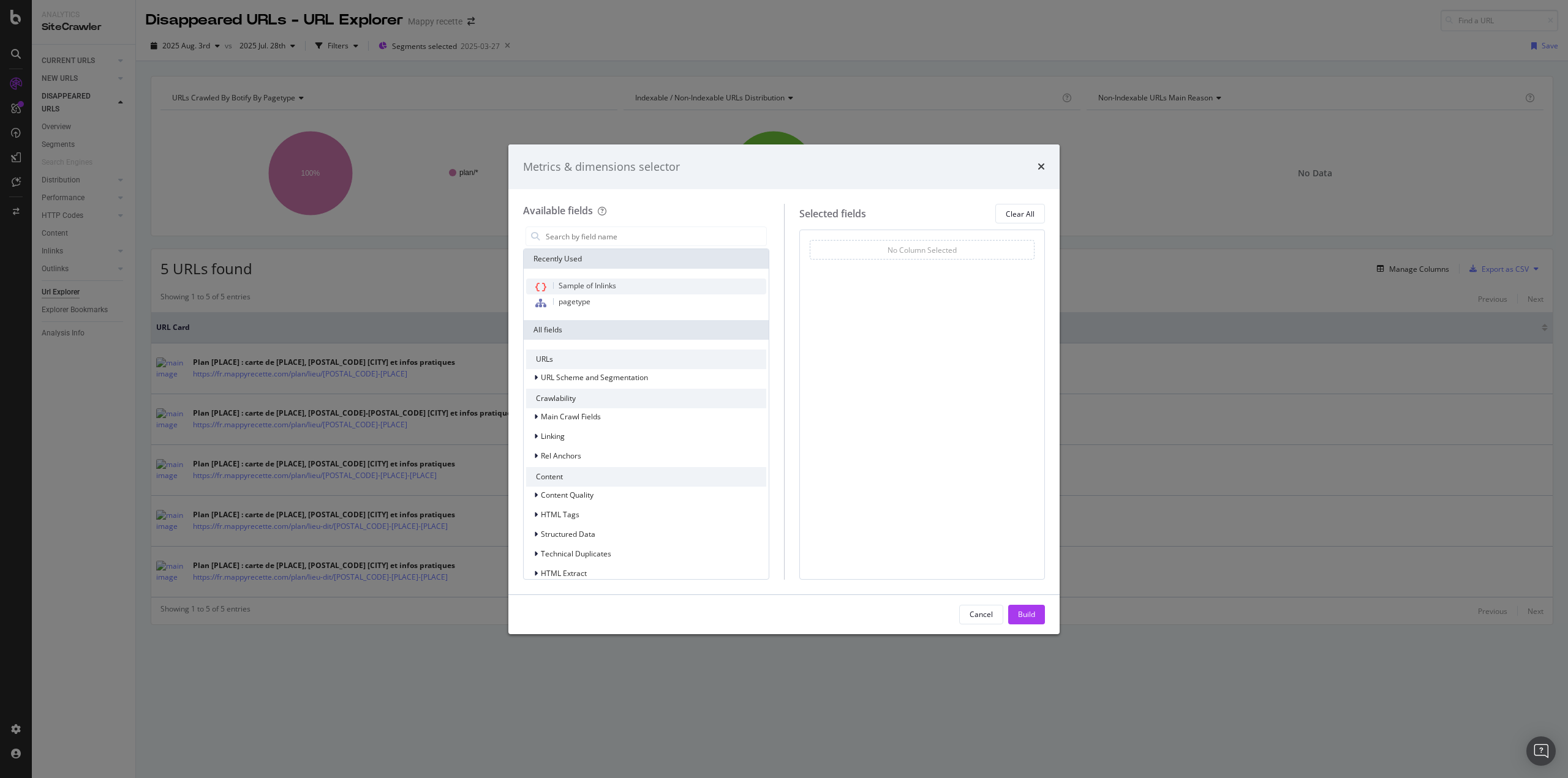 click on "Sample of Inlinks" at bounding box center [587, 285] 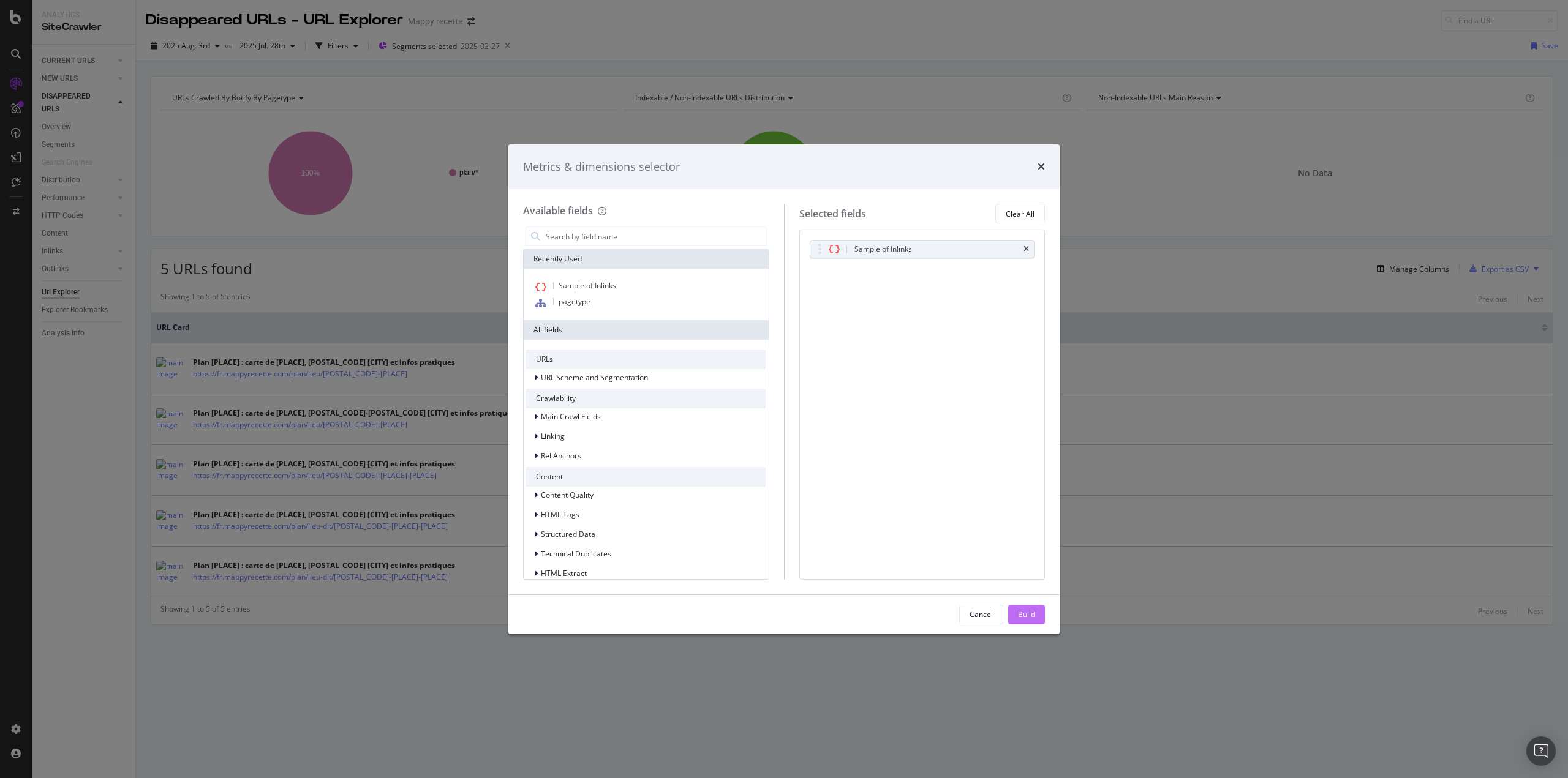 click on "Build" at bounding box center [1027, 615] 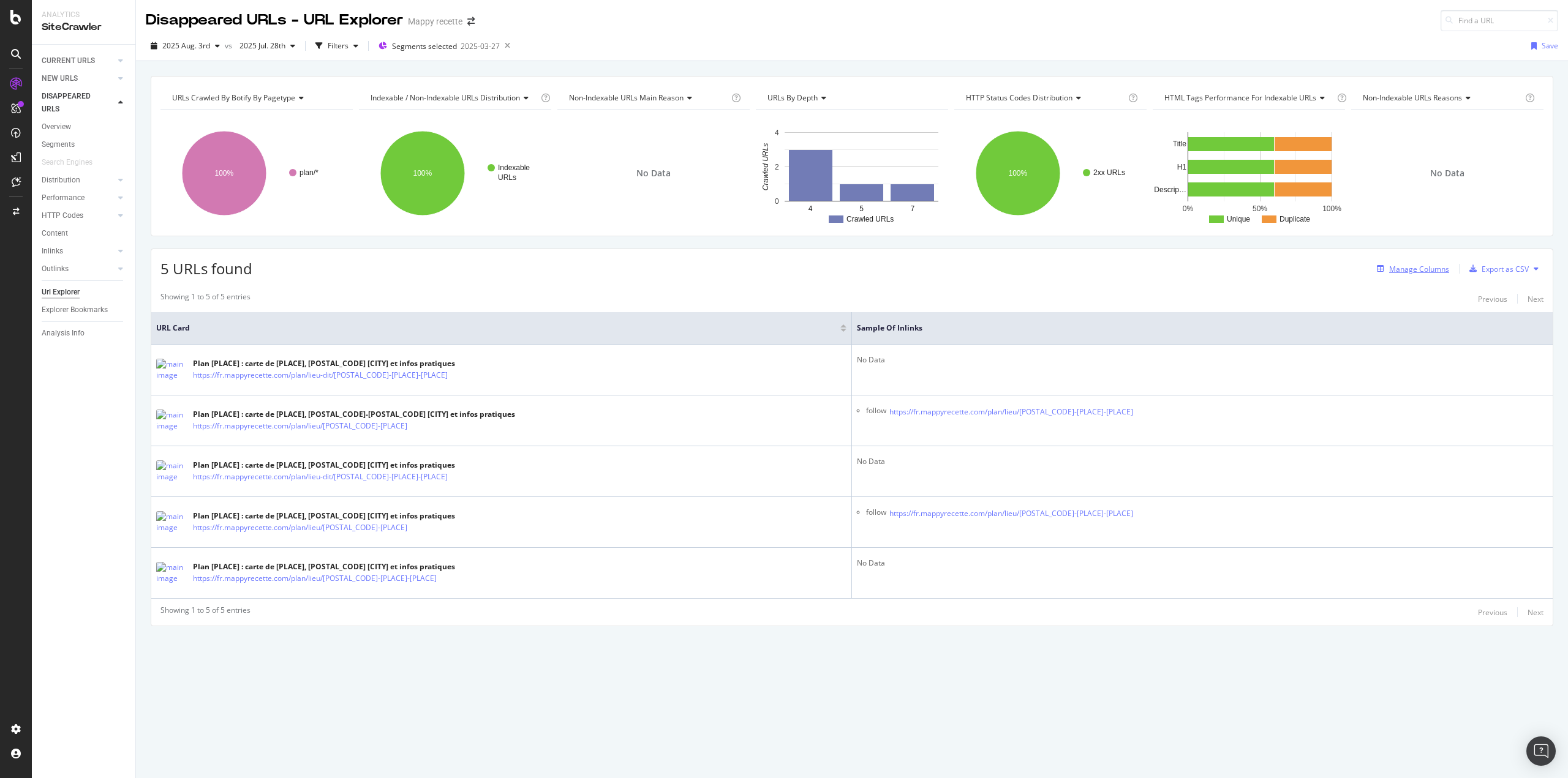 click on "Manage Columns" at bounding box center [1419, 269] 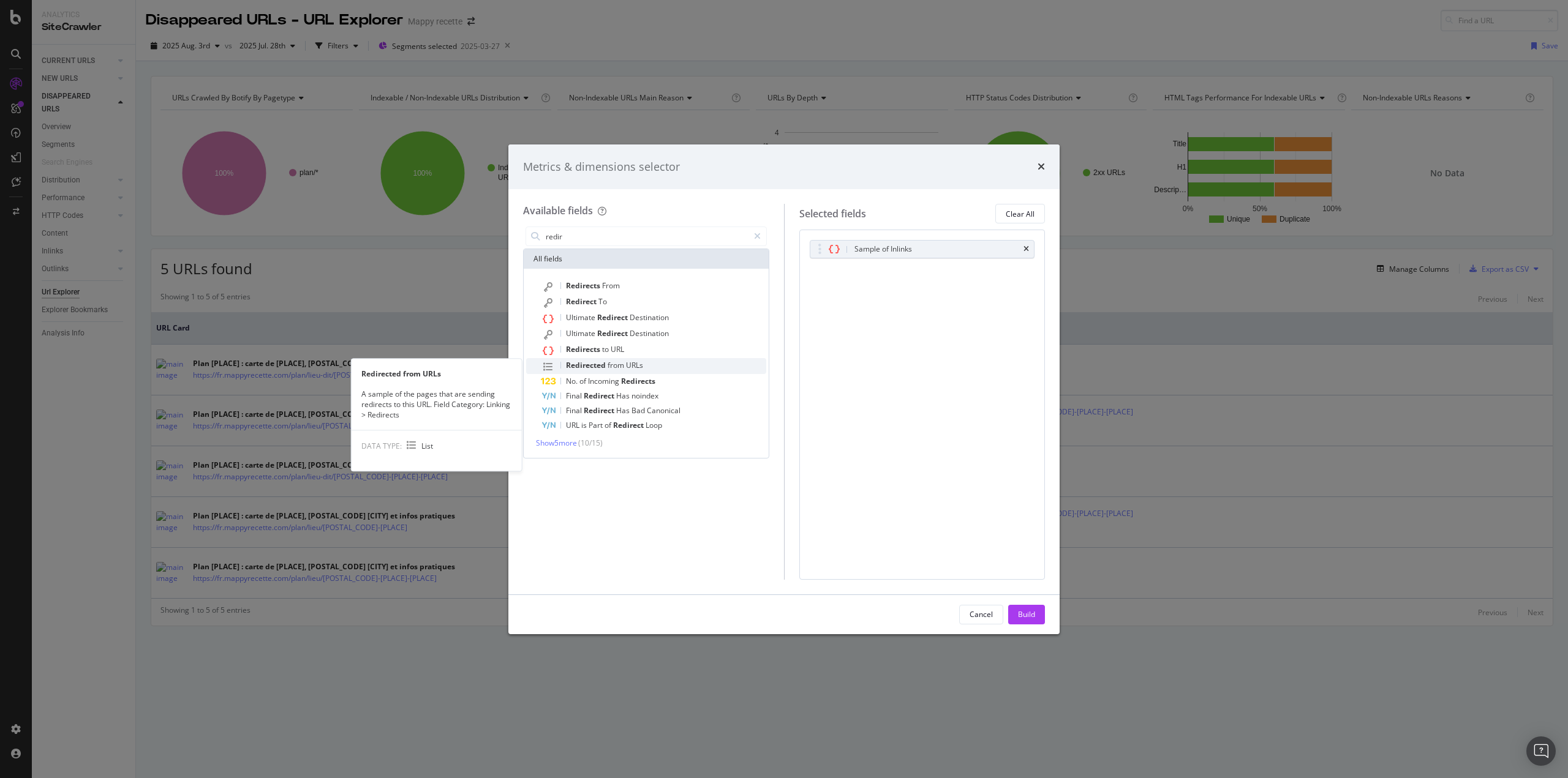 type on "redir" 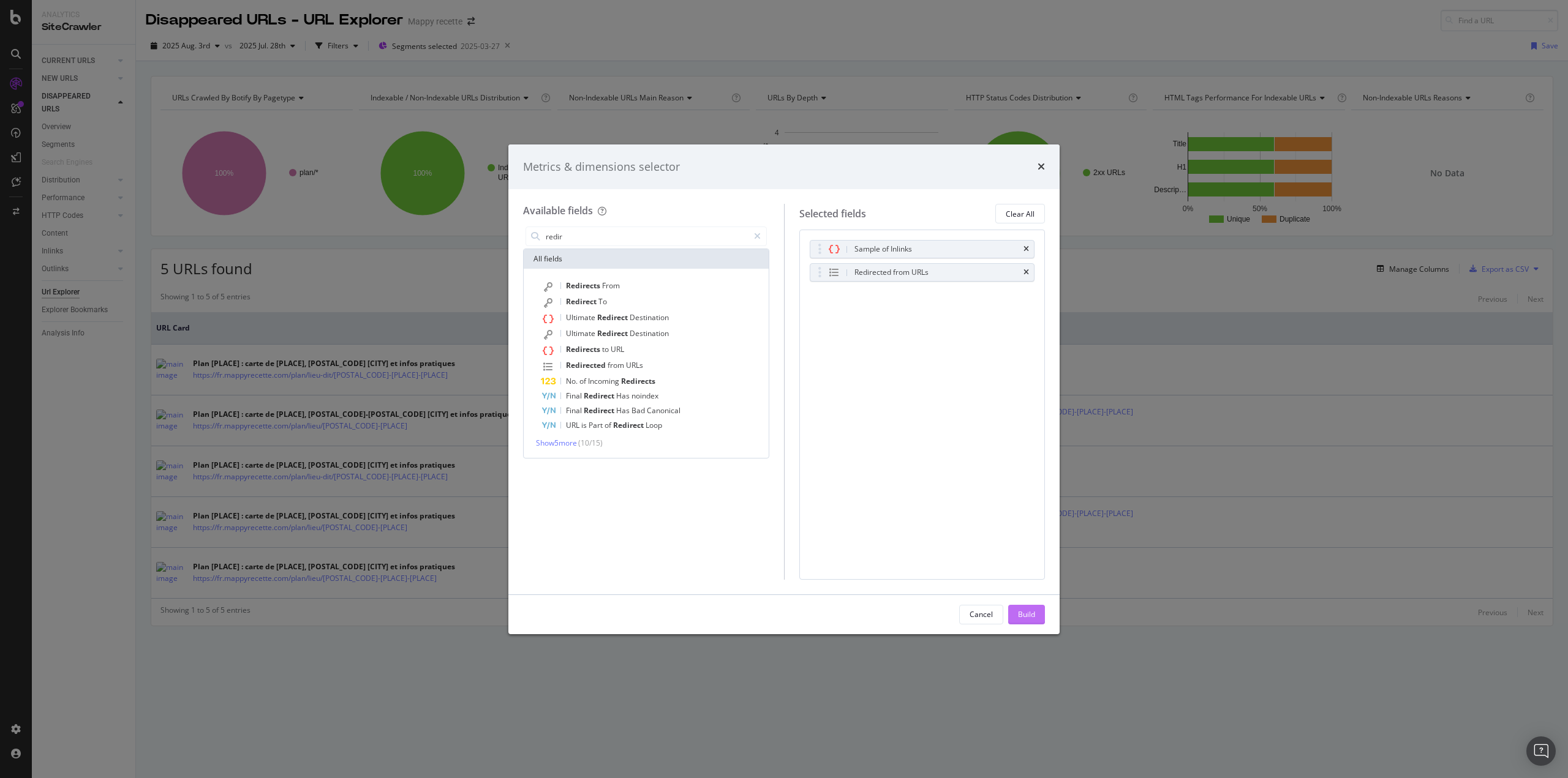 click on "Build" at bounding box center [1027, 614] 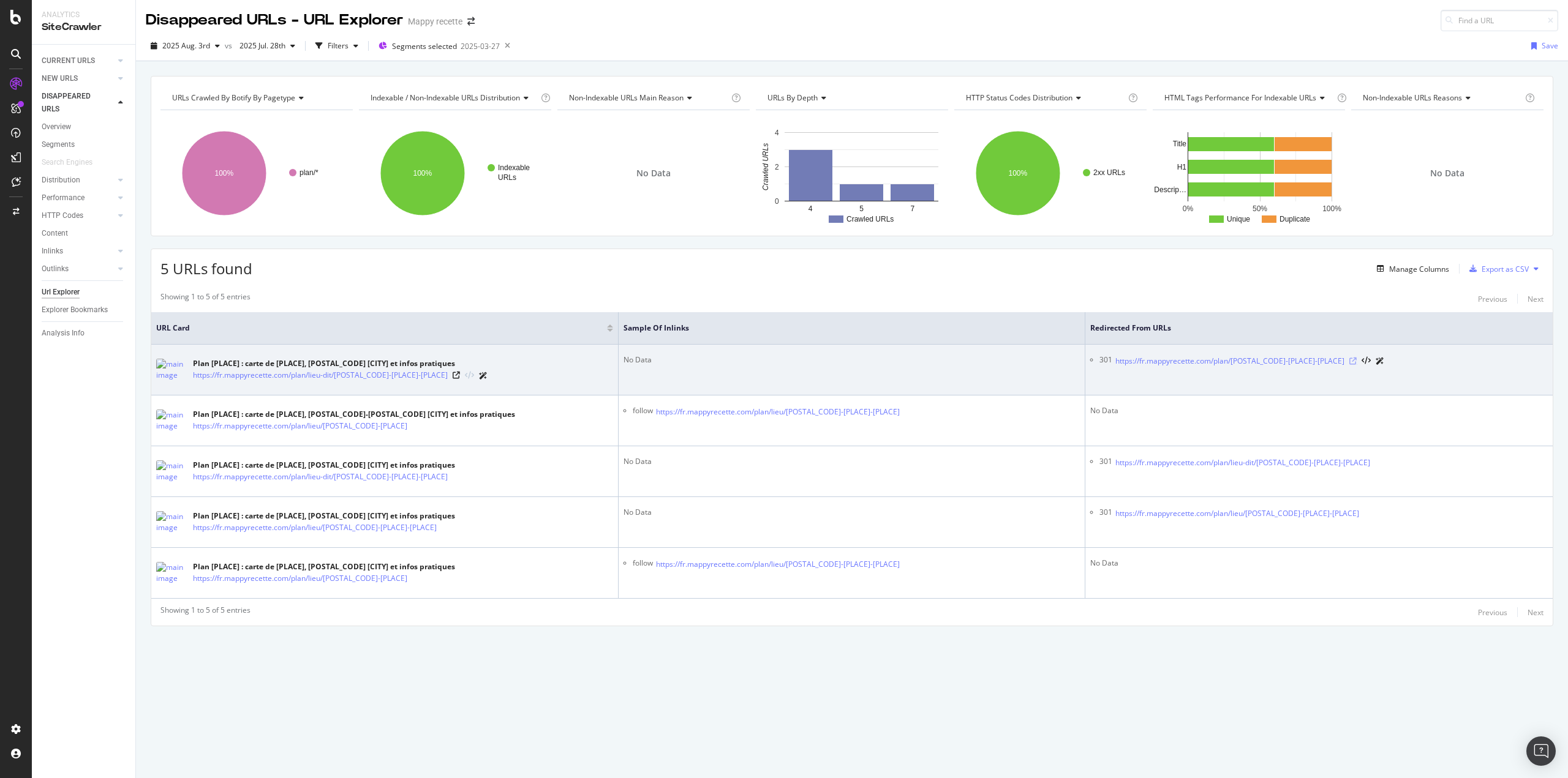 click at bounding box center [1353, 361] 